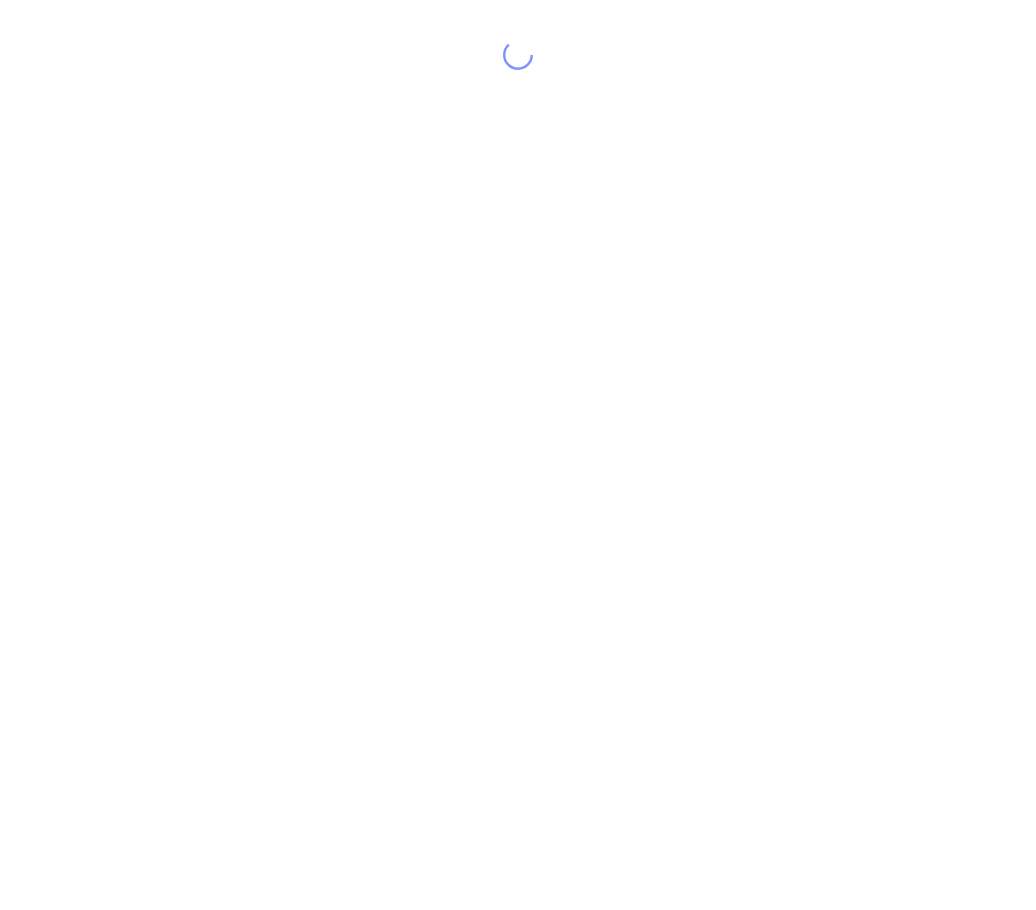 scroll, scrollTop: 0, scrollLeft: 0, axis: both 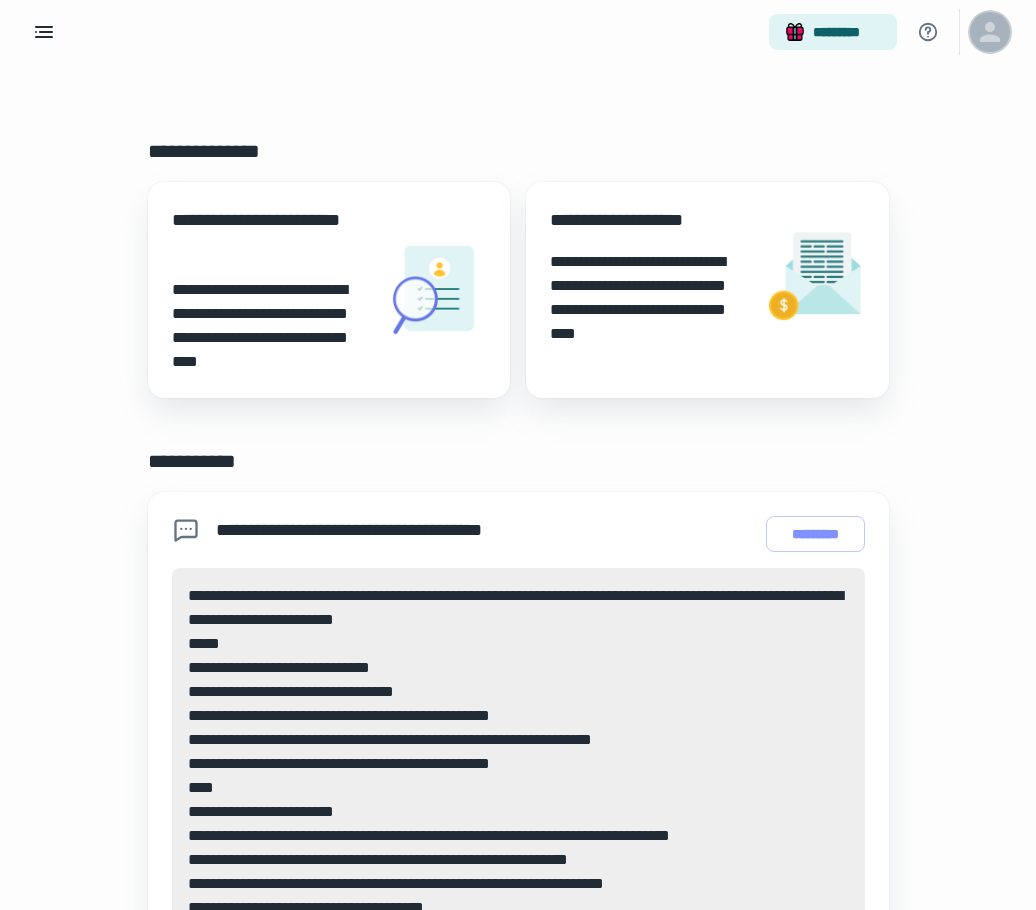 click 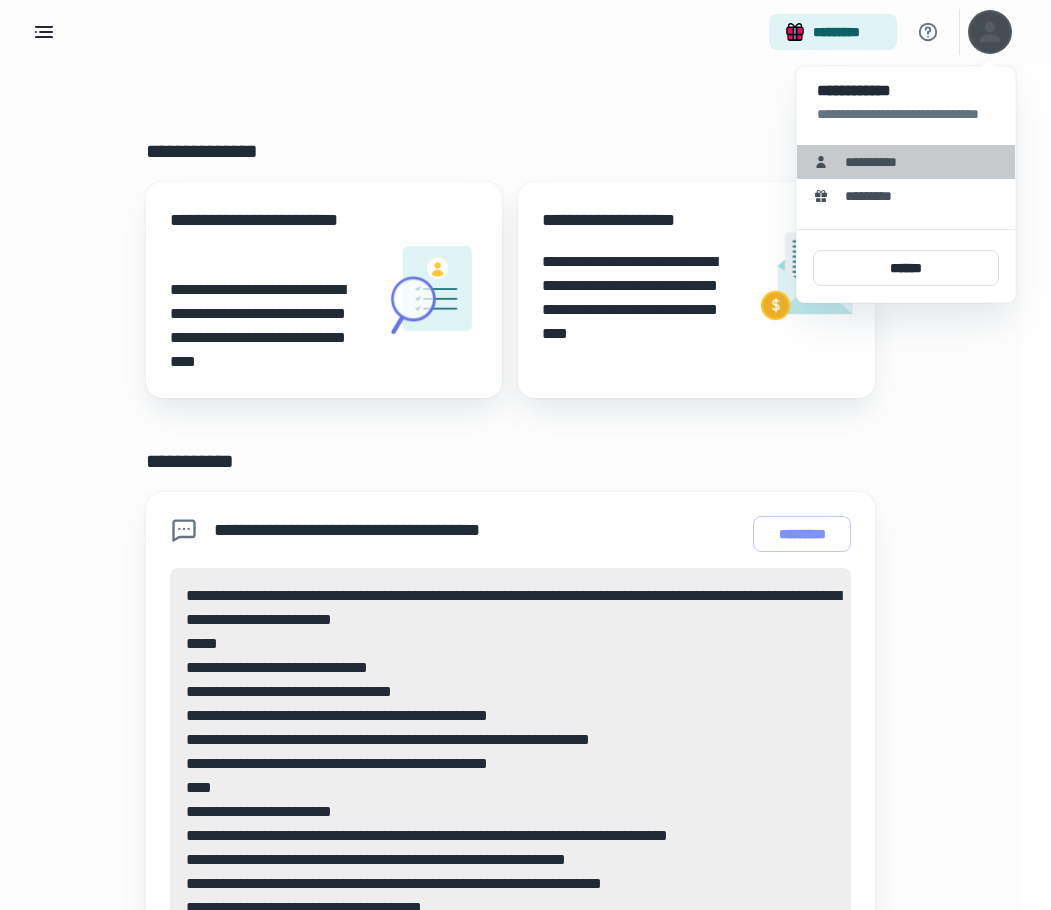 click on "**********" at bounding box center [906, 162] 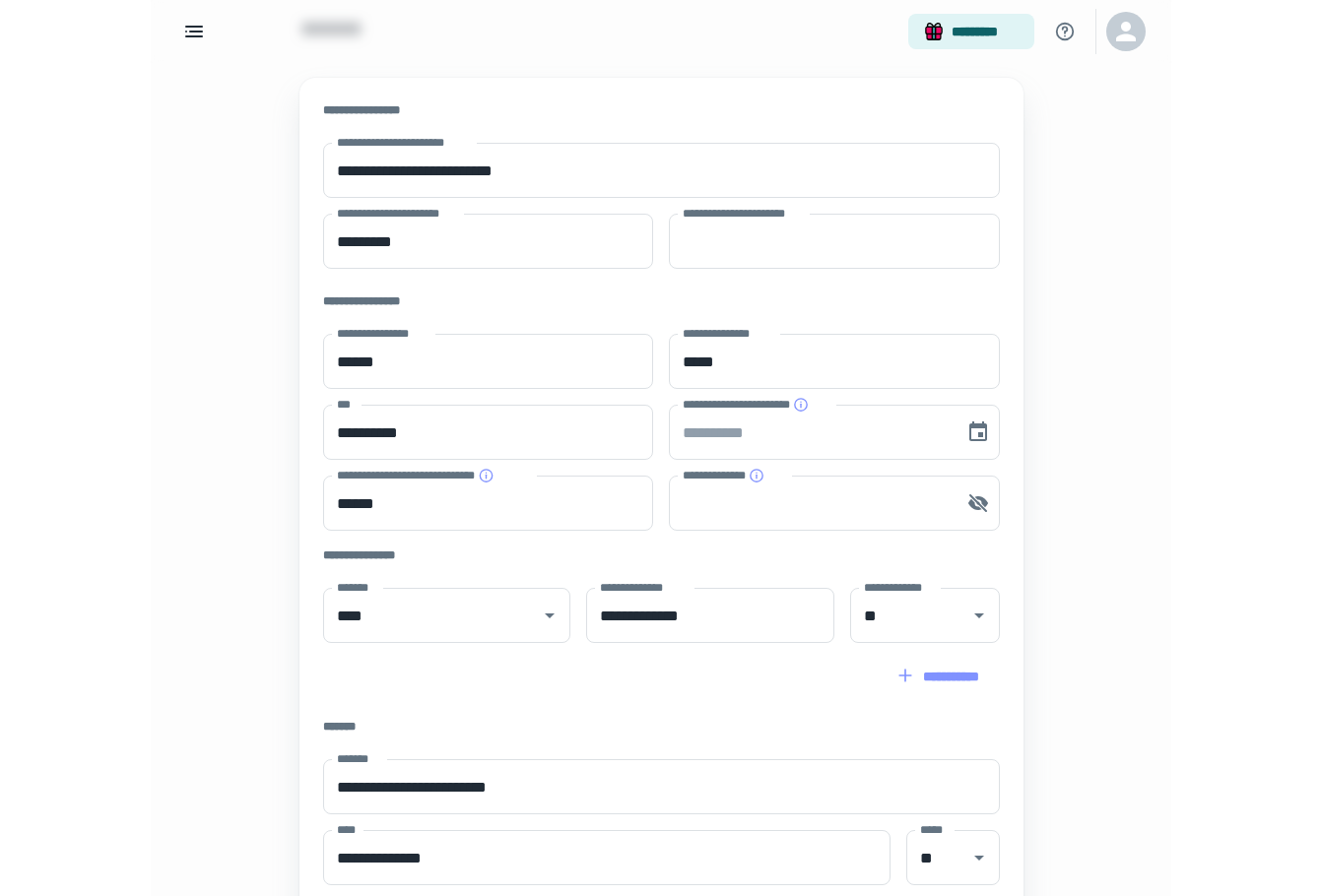 scroll, scrollTop: 0, scrollLeft: 0, axis: both 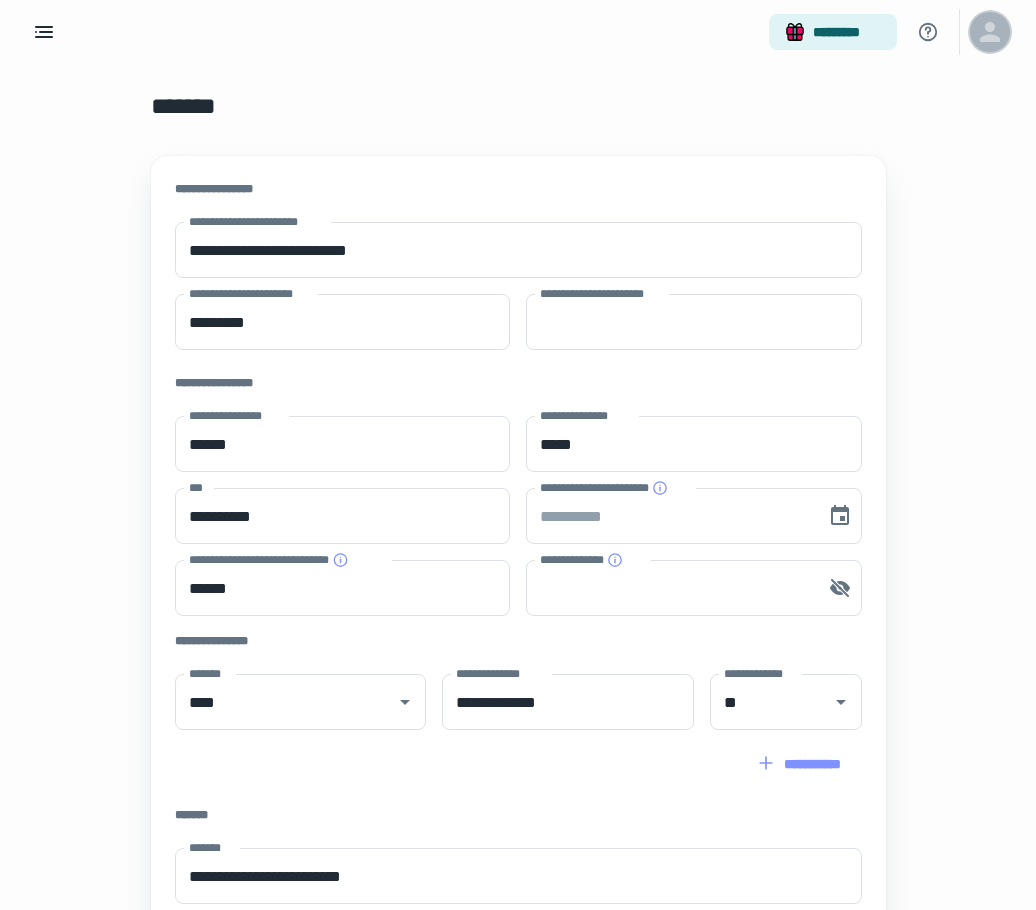 click 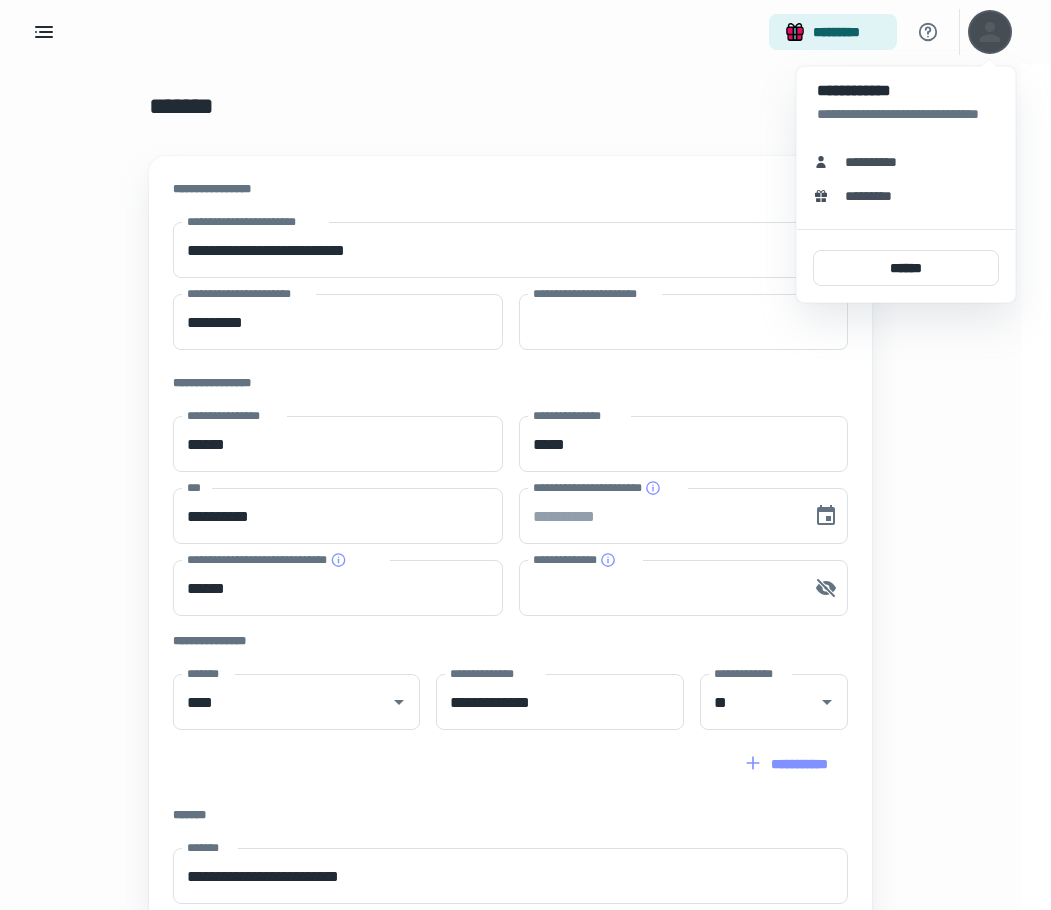 click on "*********" at bounding box center [906, 196] 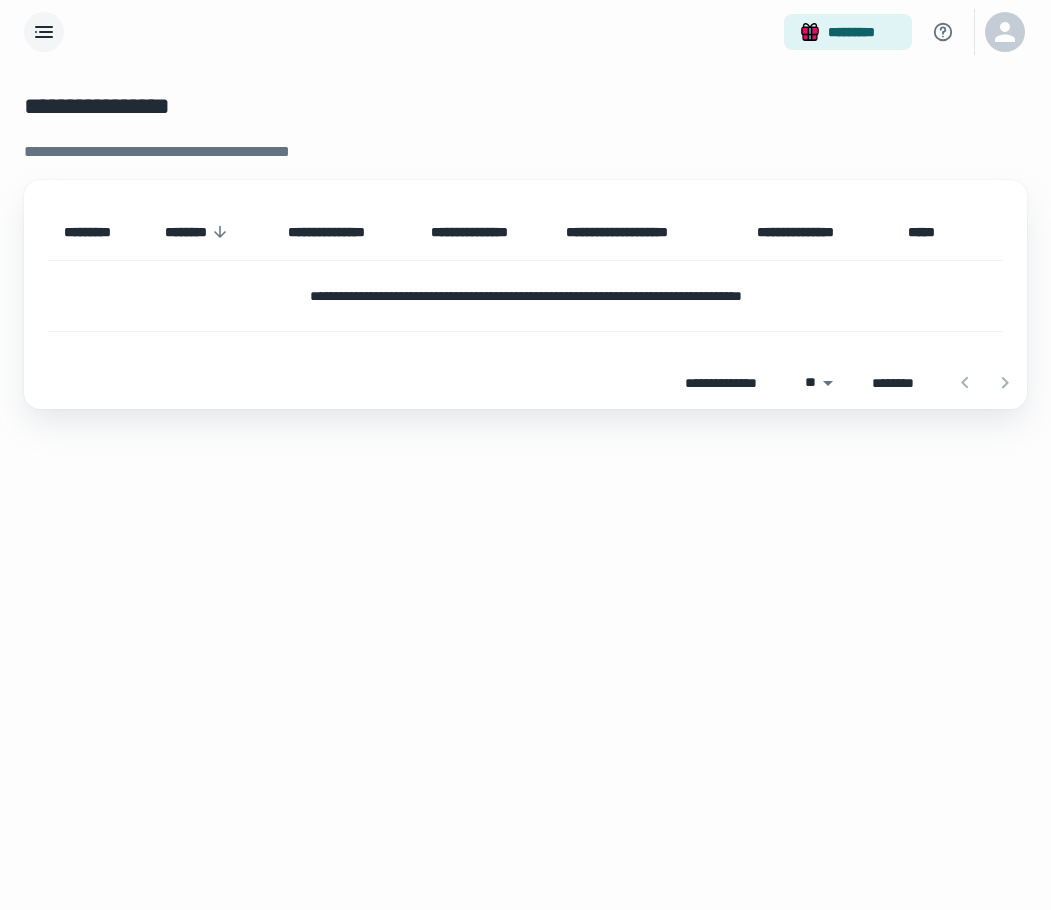 click 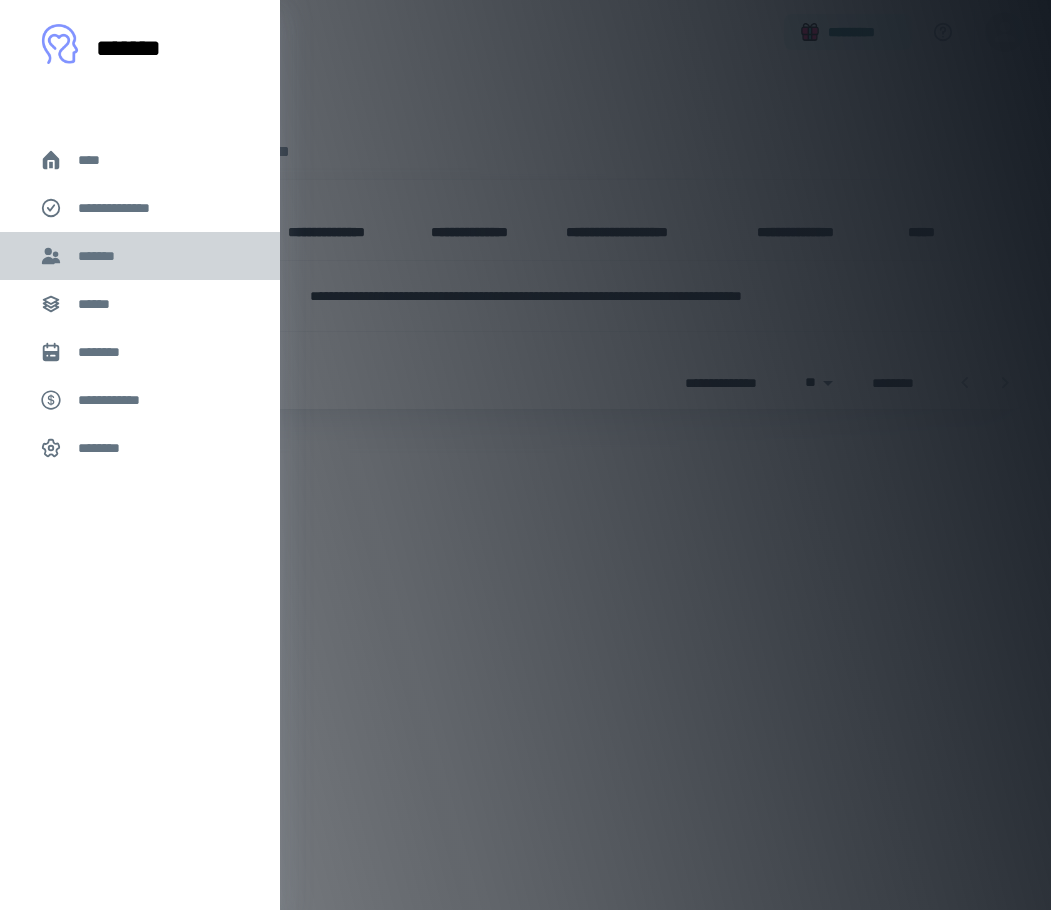 click on "*******" at bounding box center [140, 256] 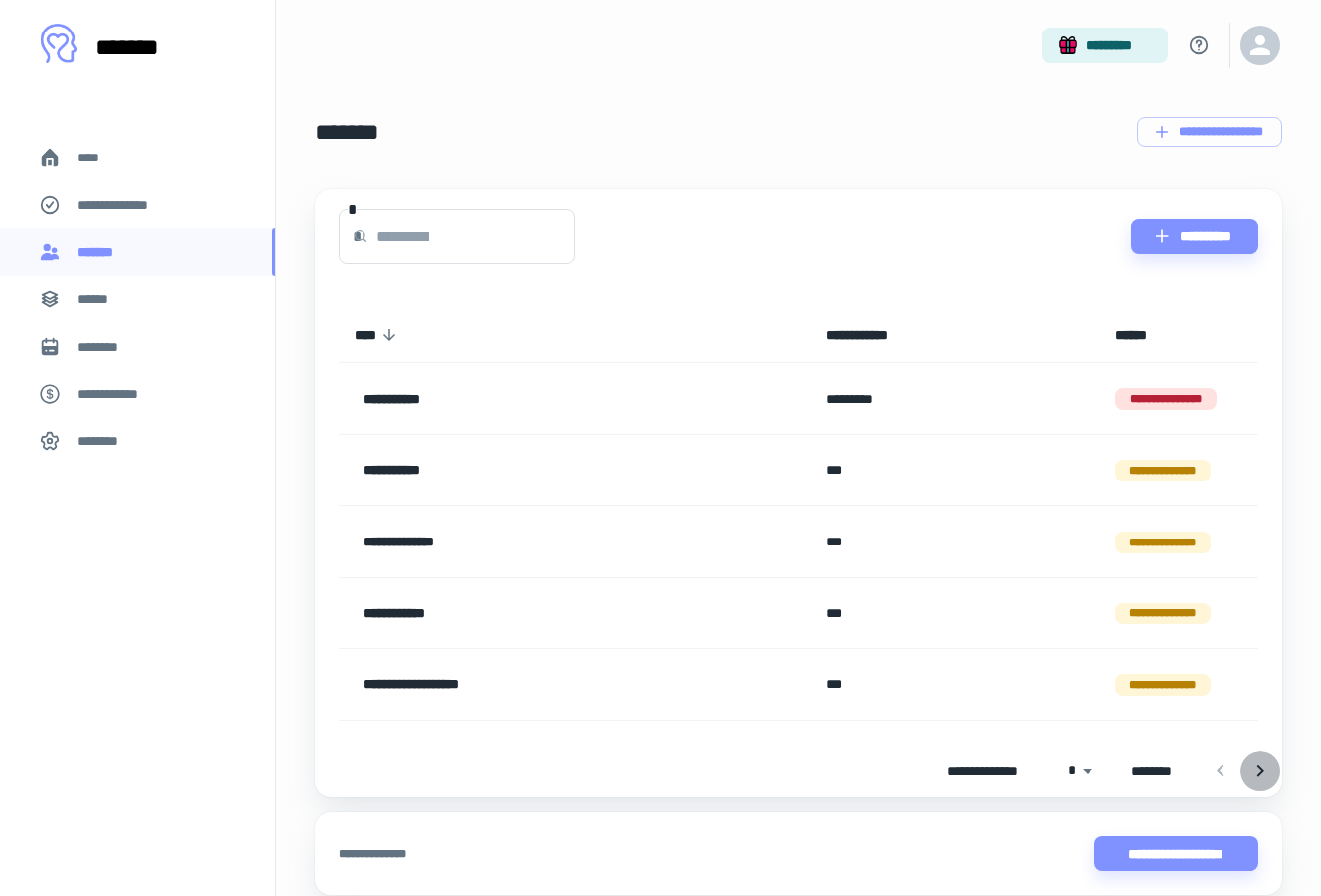 click 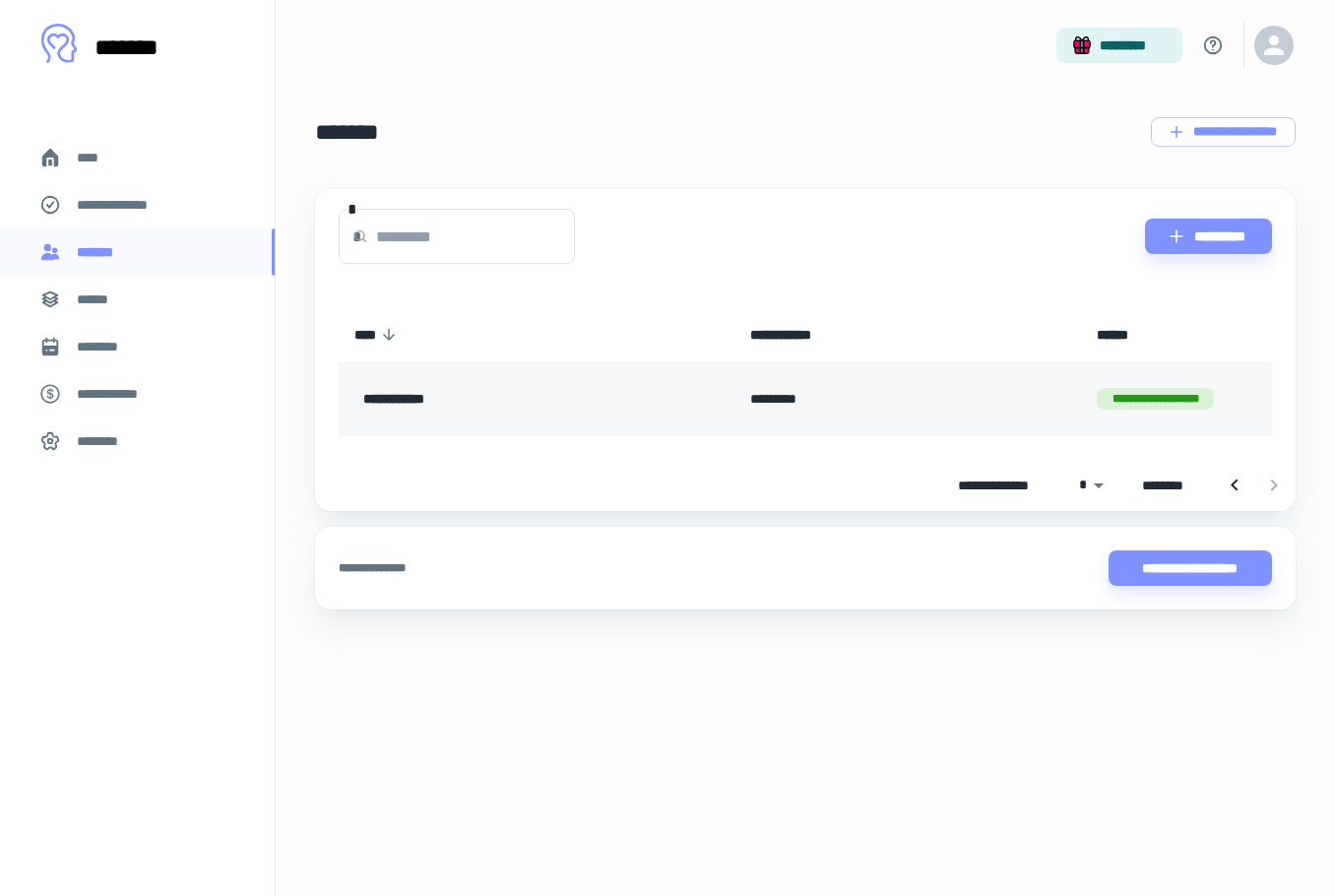 click on "**********" at bounding box center [493, 399] 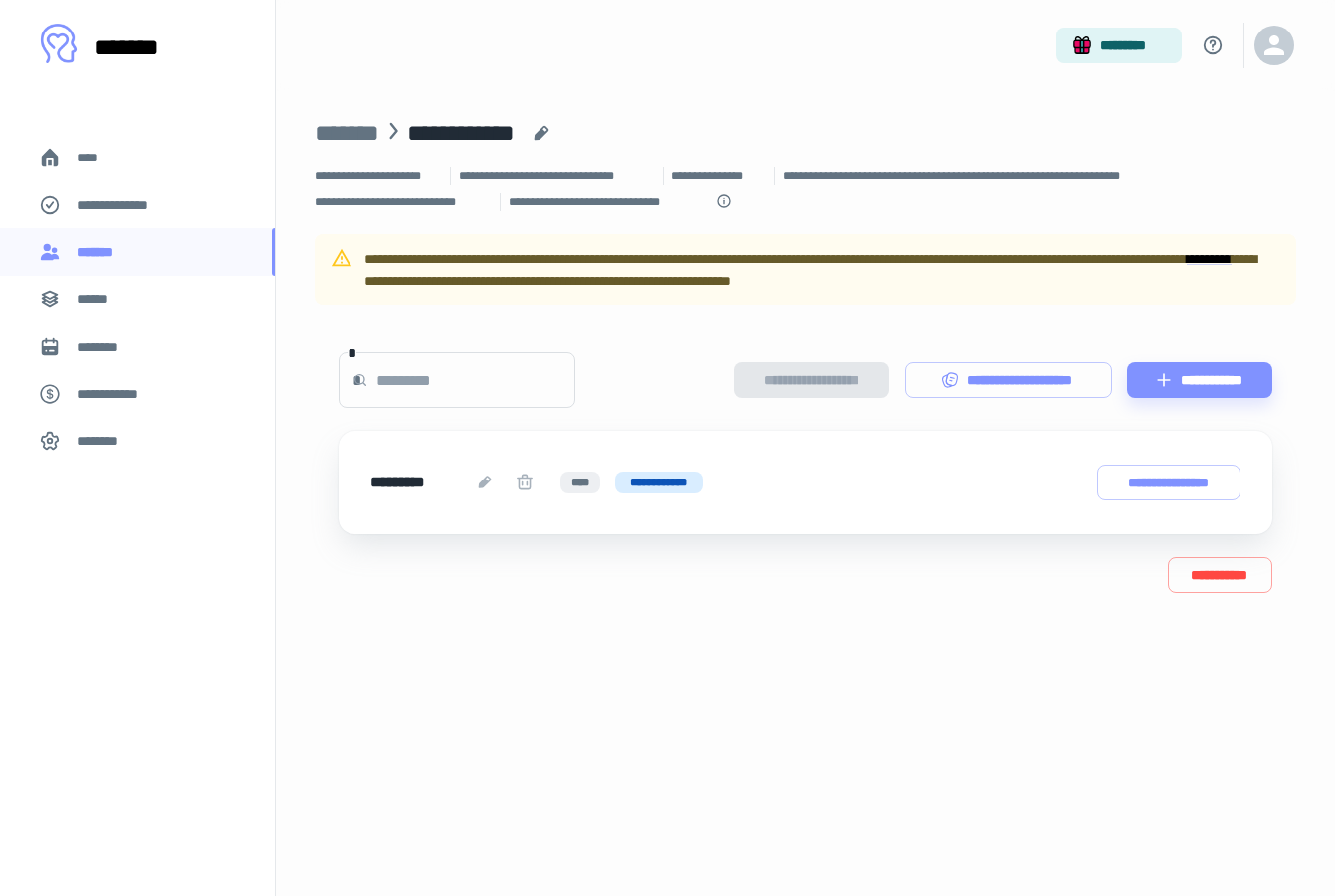 click on "**********" at bounding box center [659, 482] 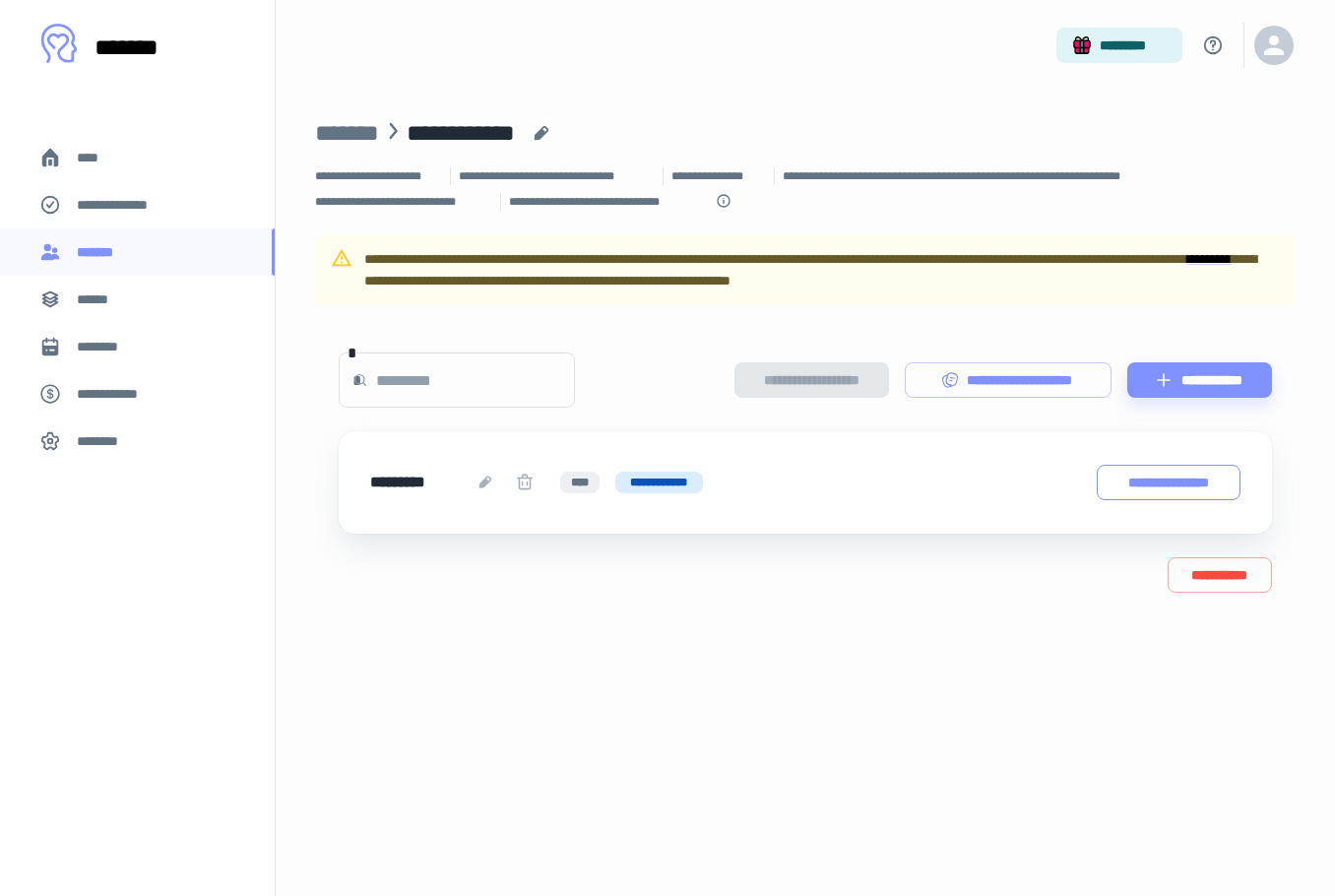 click on "**********" at bounding box center [1169, 482] 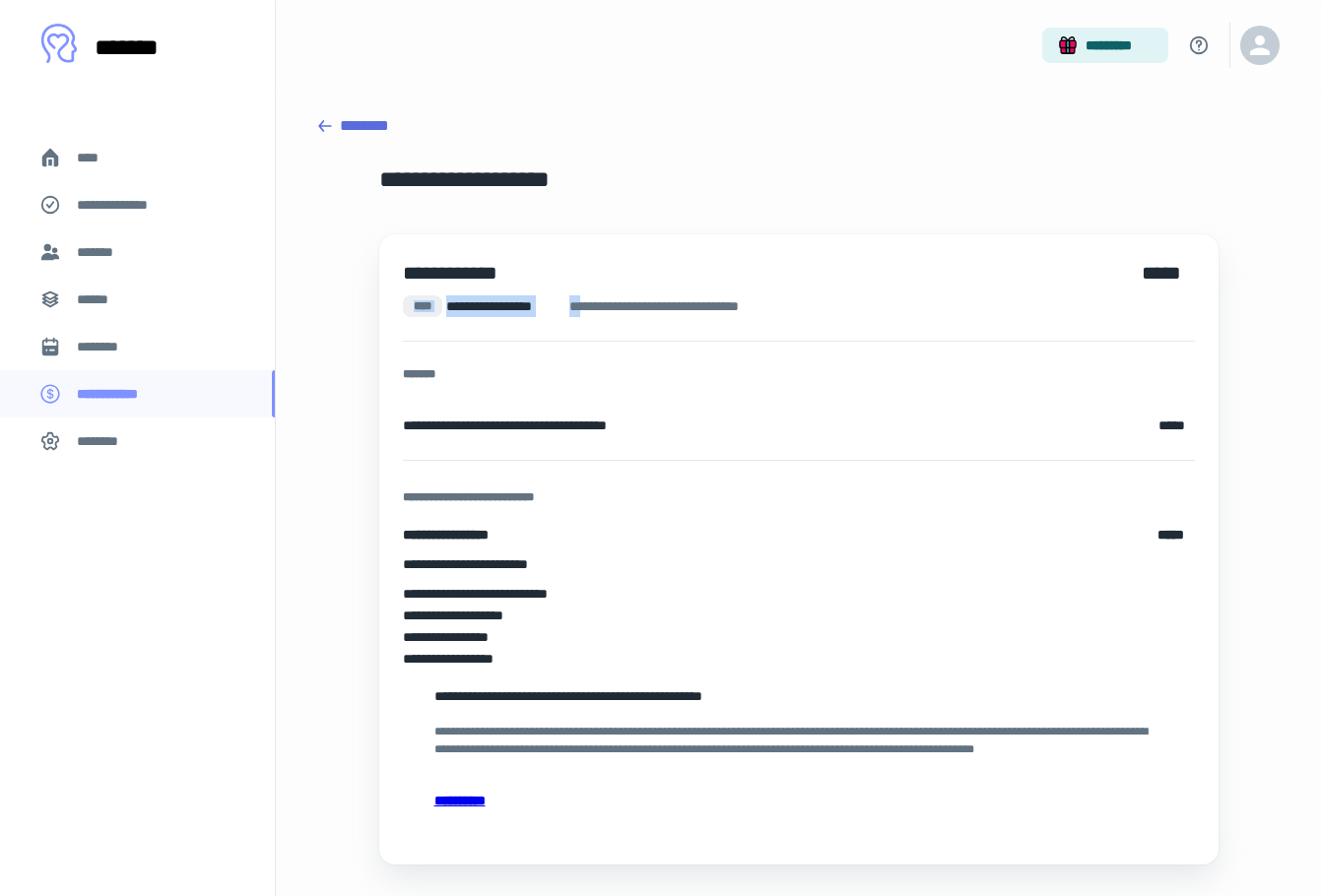 drag, startPoint x: 585, startPoint y: 312, endPoint x: 827, endPoint y: 324, distance: 242.29734 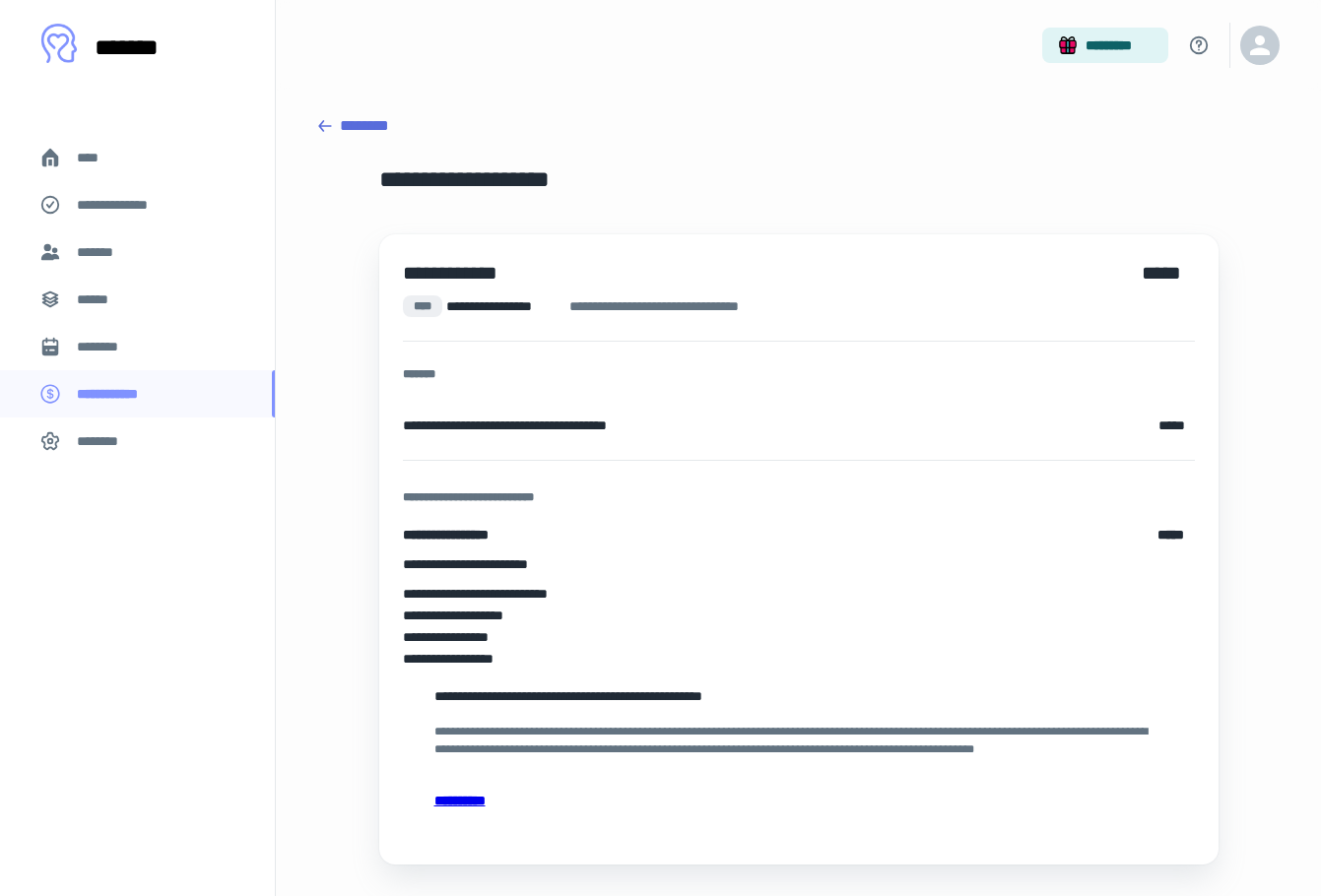 click on "[FIRST] [LAST] [STREET] [CITY], [STATE] [POSTAL_CODE]" at bounding box center (799, 549) 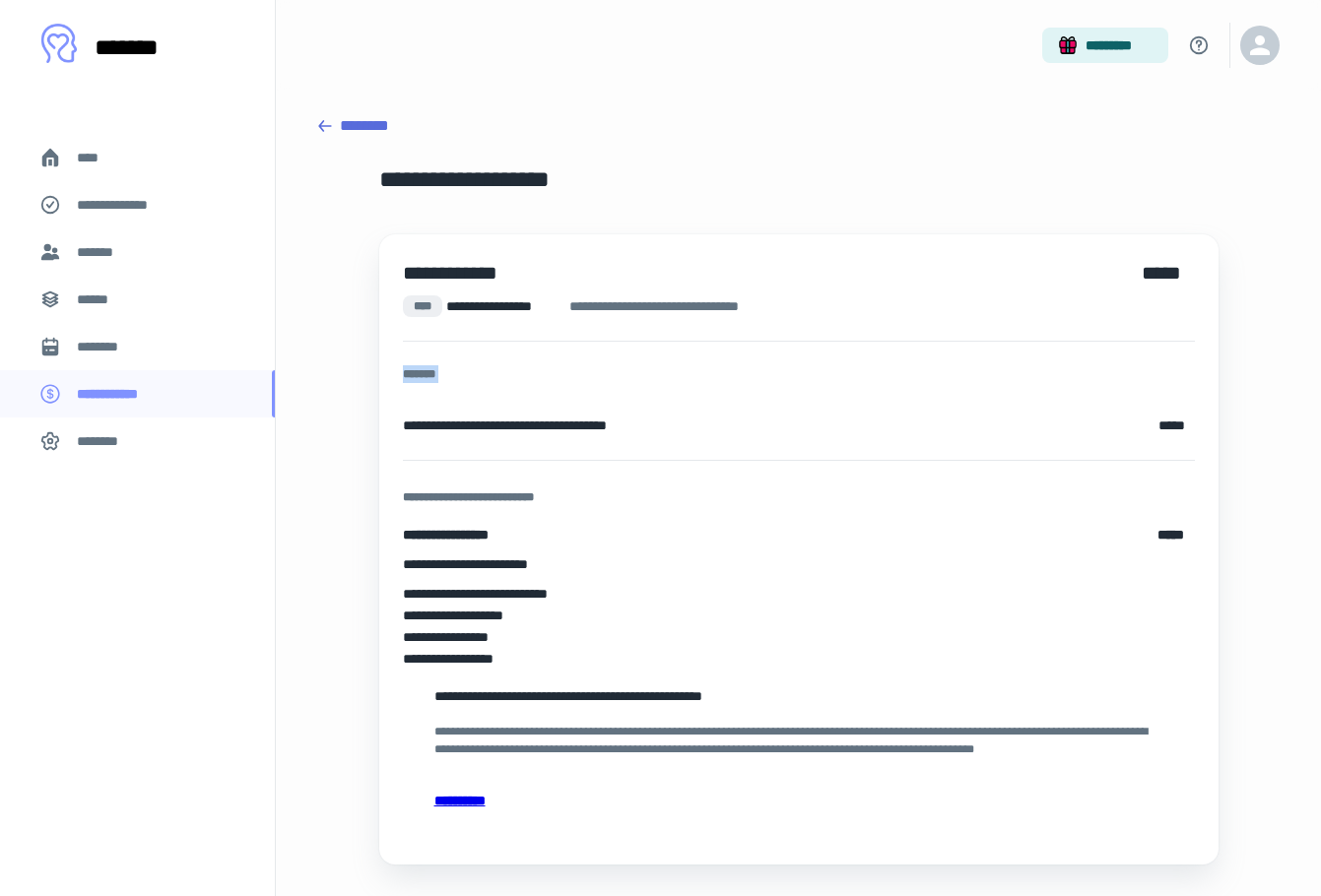 drag, startPoint x: 695, startPoint y: 436, endPoint x: 397, endPoint y: 413, distance: 298.886 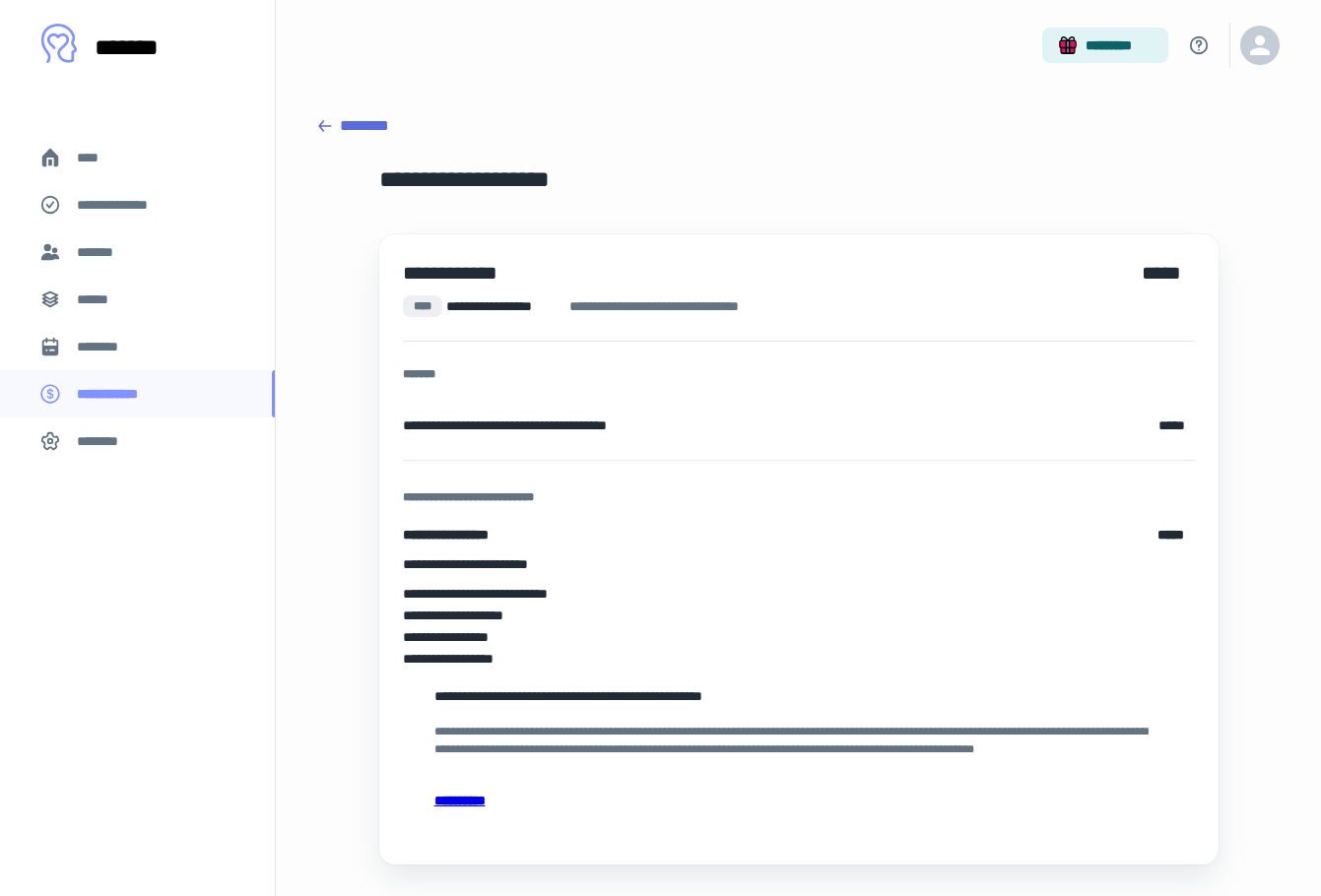 click on "[FIRST] [LAST] [STREET] [CITY], [STATE] [POSTAL_CODE]" at bounding box center (799, 549) 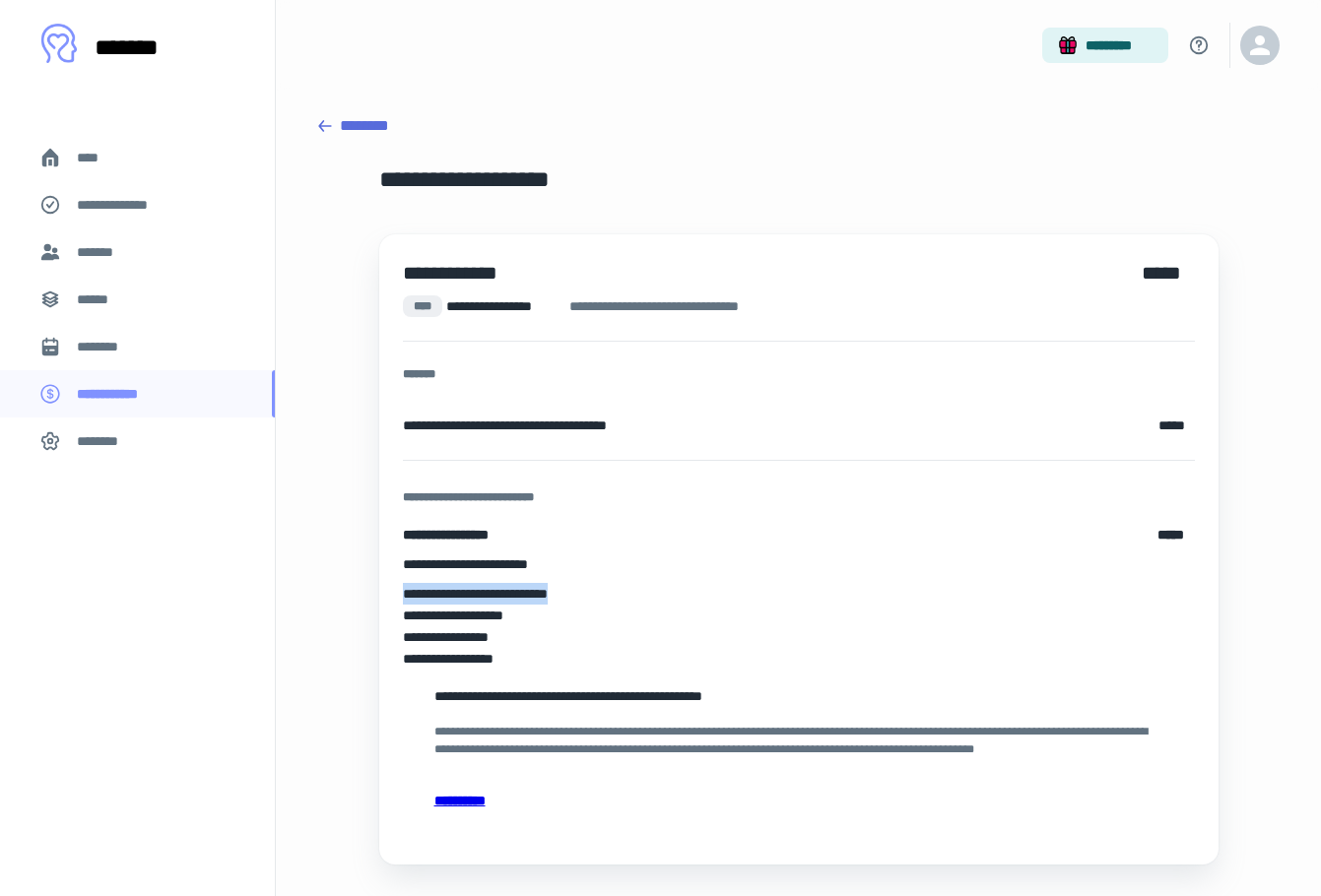 click on "**********" at bounding box center (799, 594) 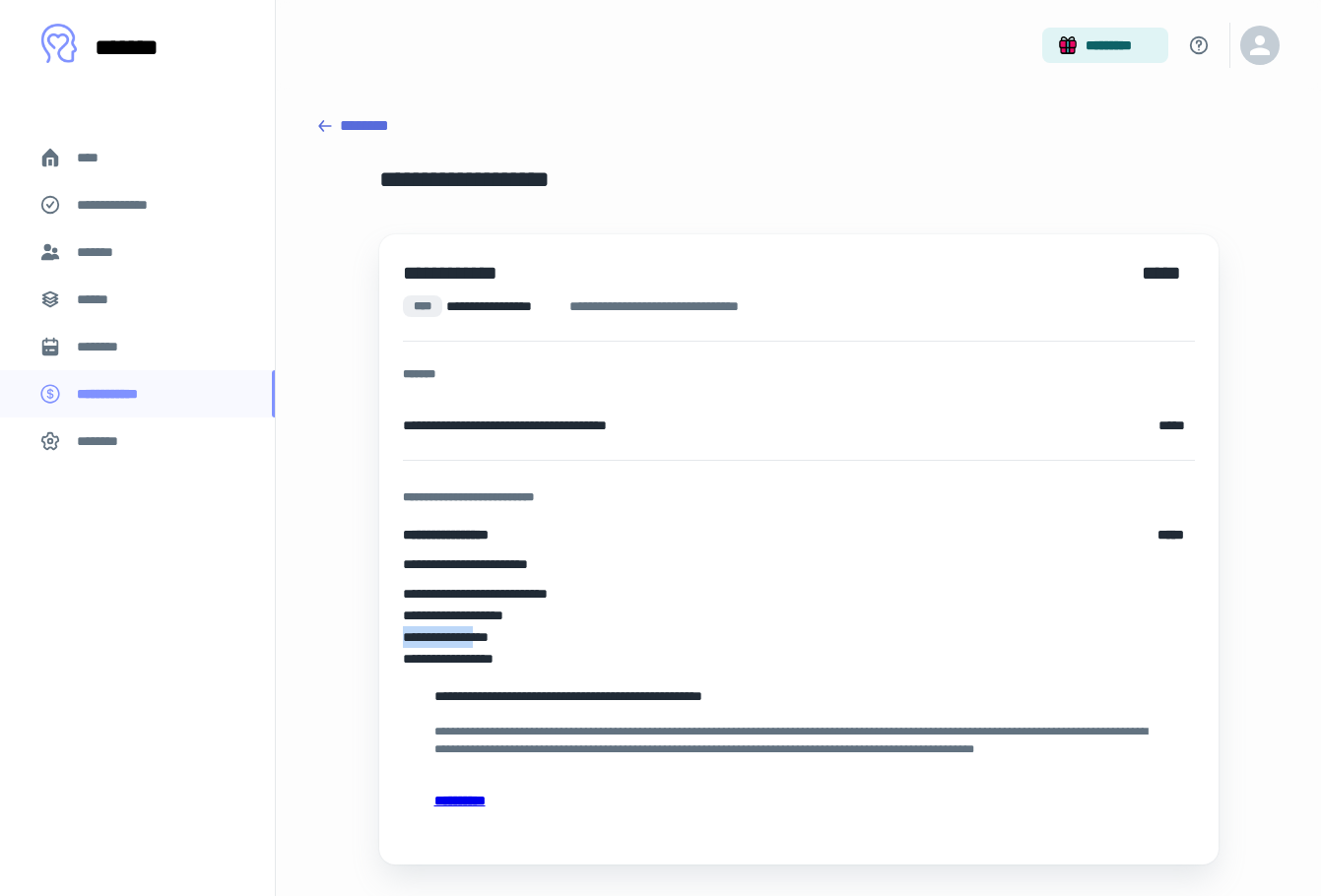 drag, startPoint x: 571, startPoint y: 625, endPoint x: 493, endPoint y: 634, distance: 78.51751 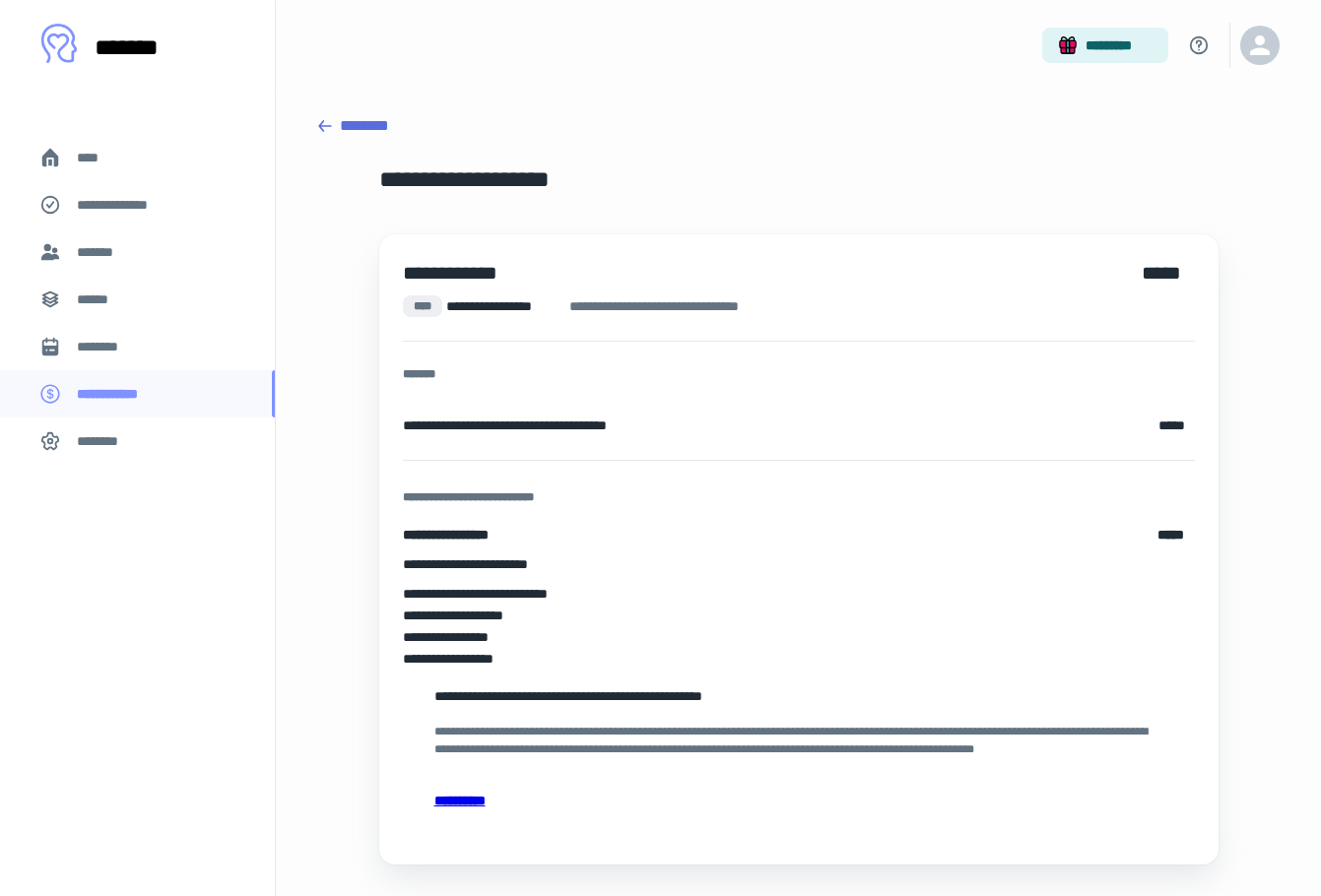 click on "**********" at bounding box center (799, 659) 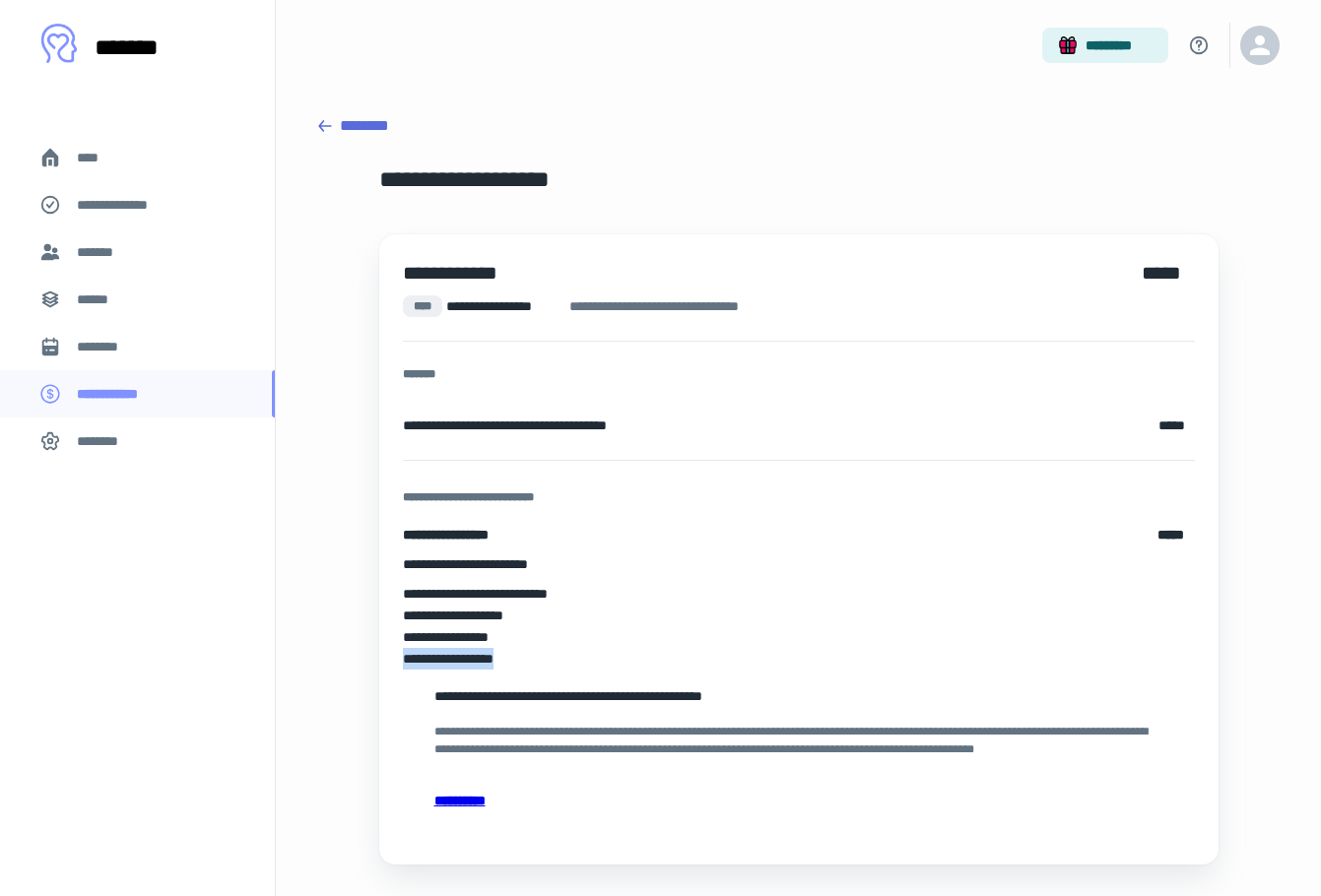 drag, startPoint x: 570, startPoint y: 668, endPoint x: 390, endPoint y: 659, distance: 180.22486 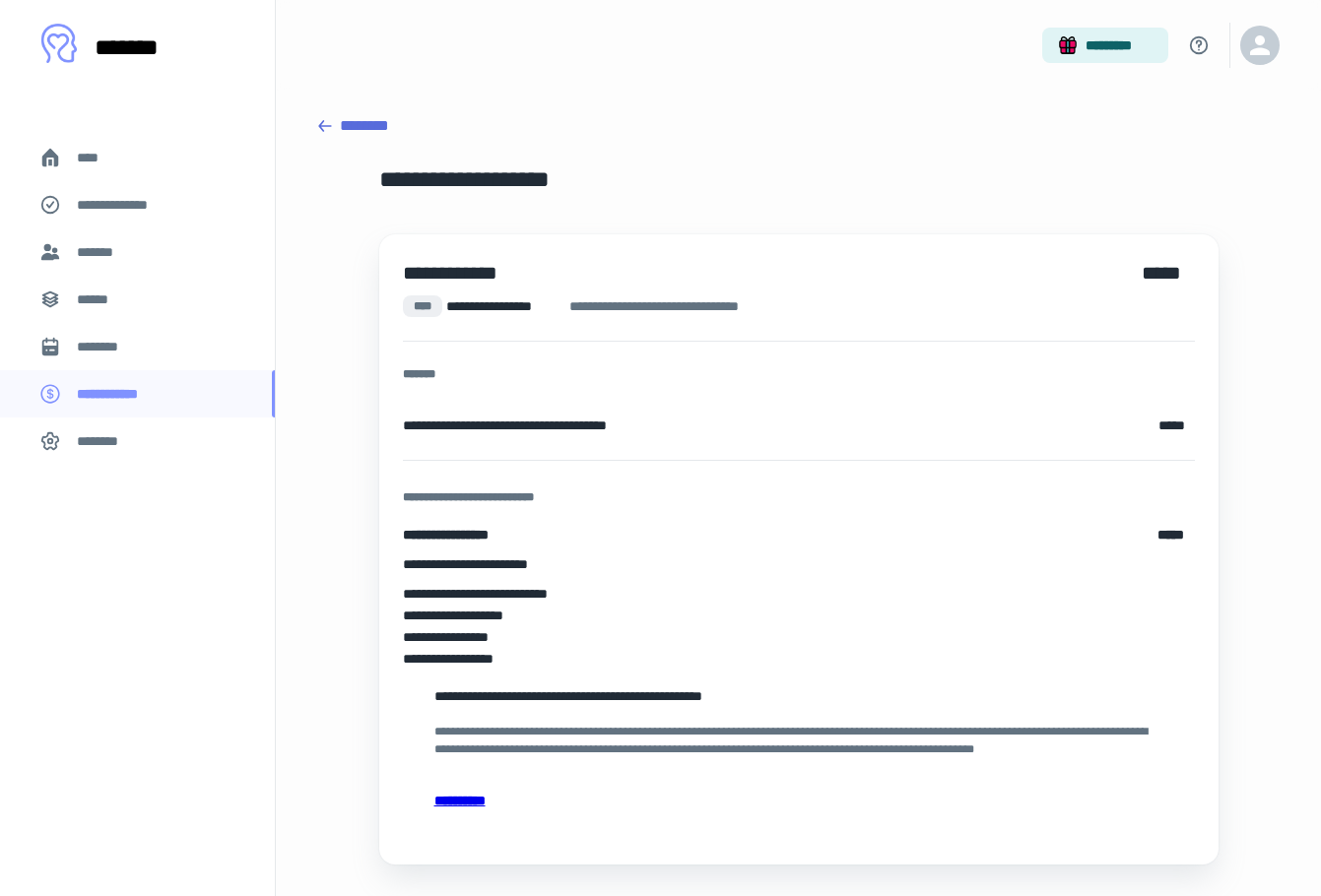 click on "**********" at bounding box center [799, 696] 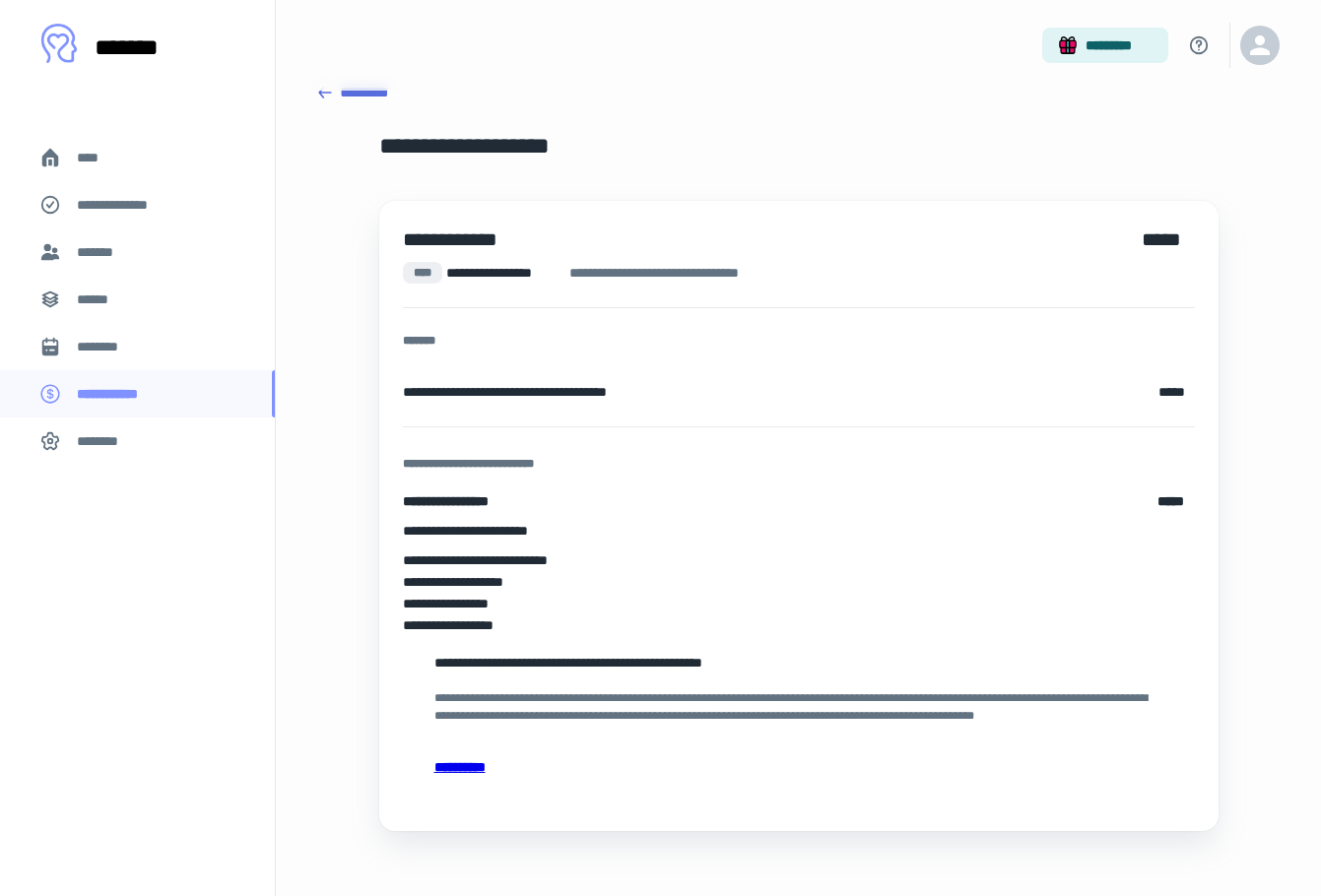 scroll, scrollTop: 47, scrollLeft: 0, axis: vertical 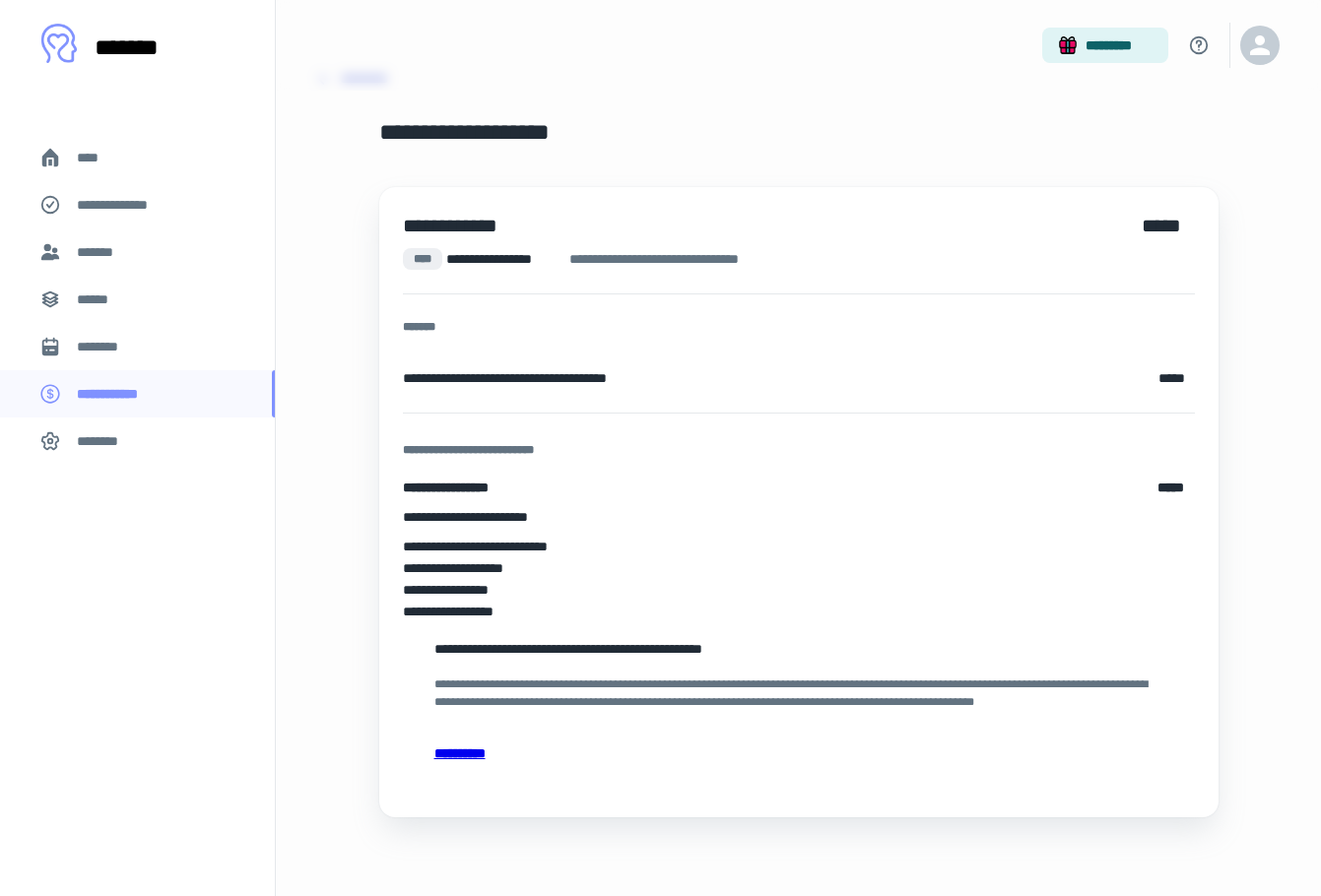 click on "**********" at bounding box center (799, 753) 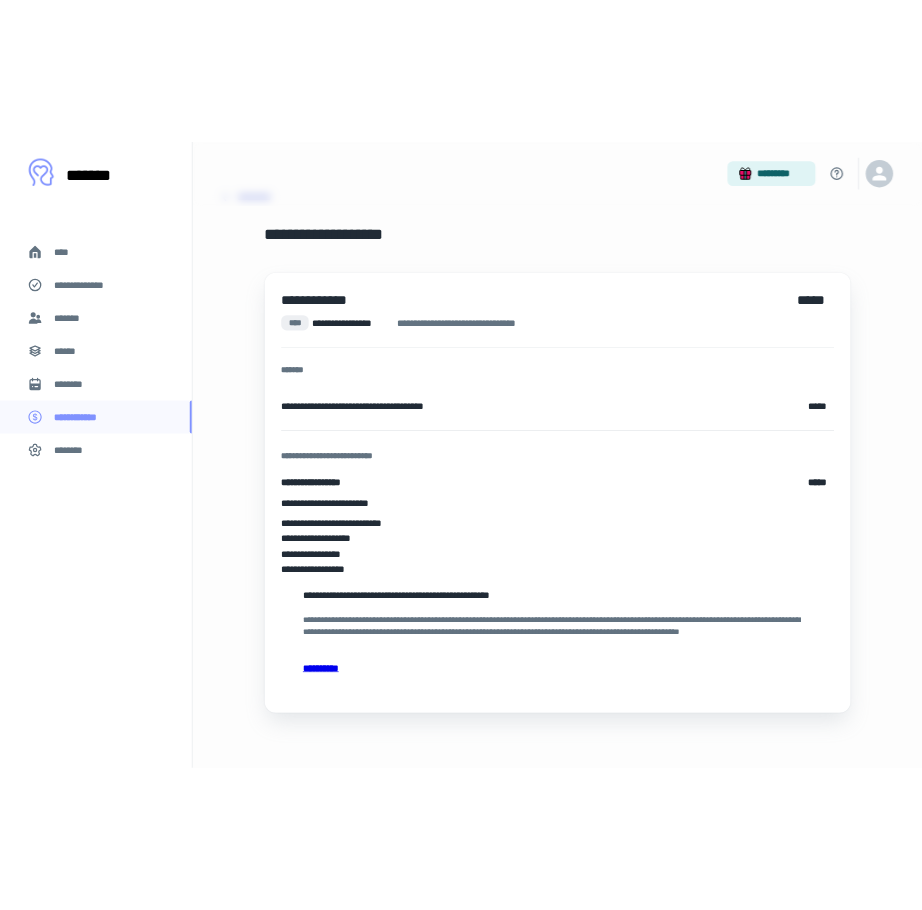 scroll, scrollTop: 0, scrollLeft: 0, axis: both 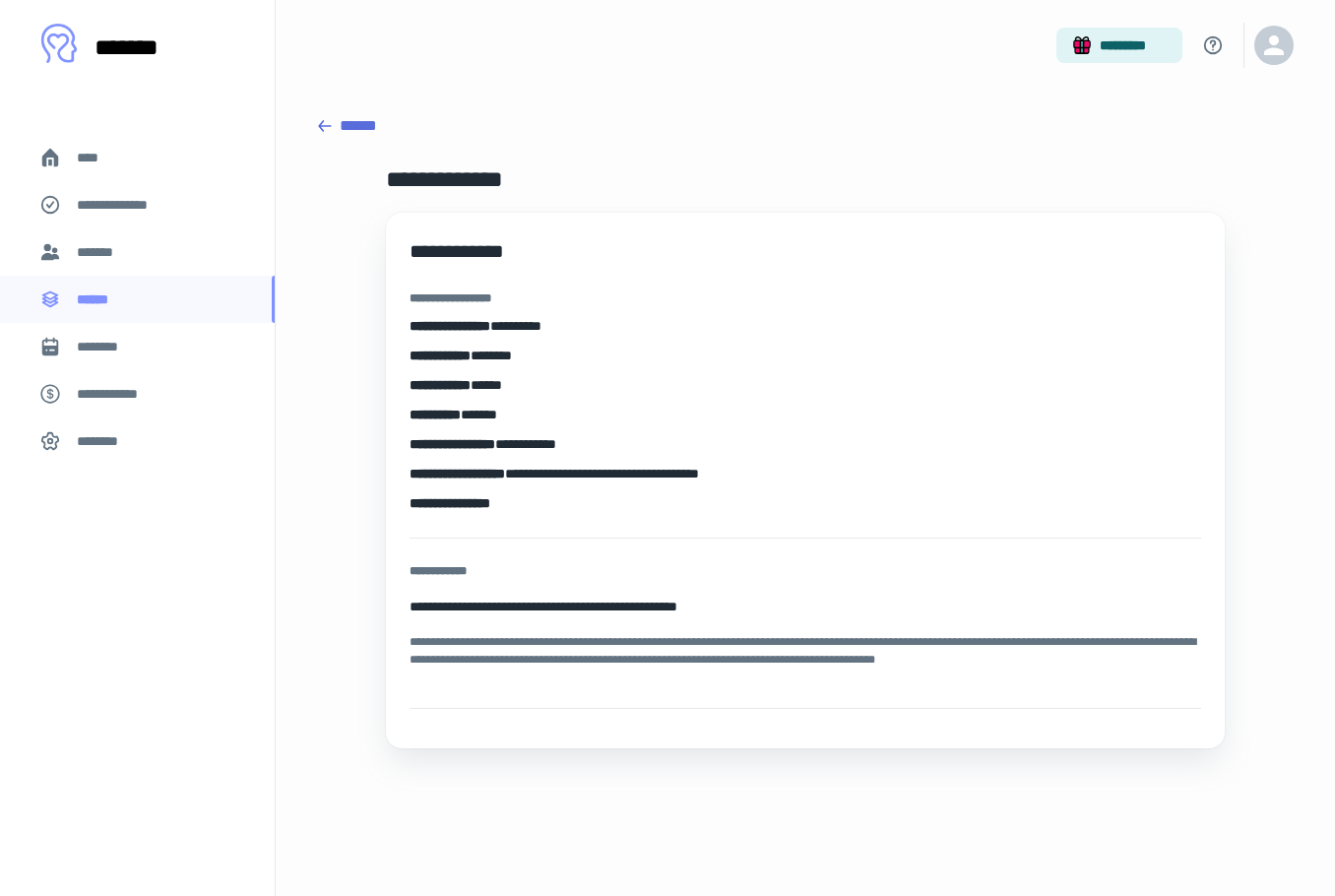click 